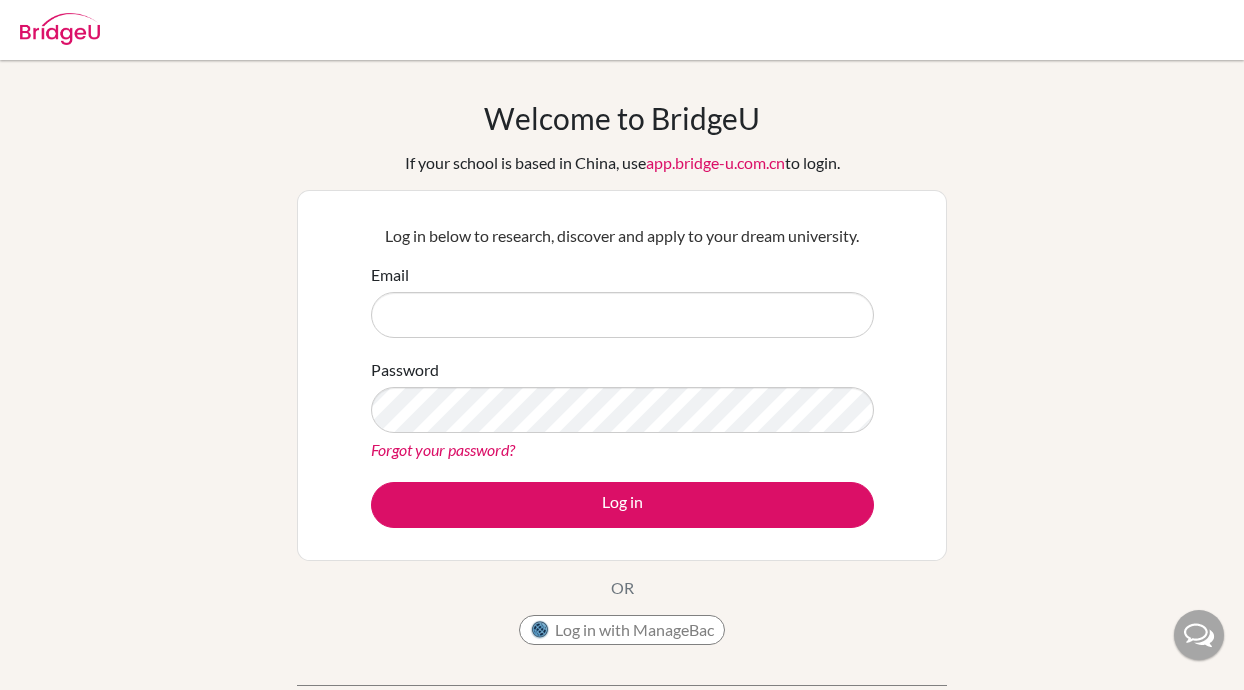 scroll, scrollTop: 0, scrollLeft: 0, axis: both 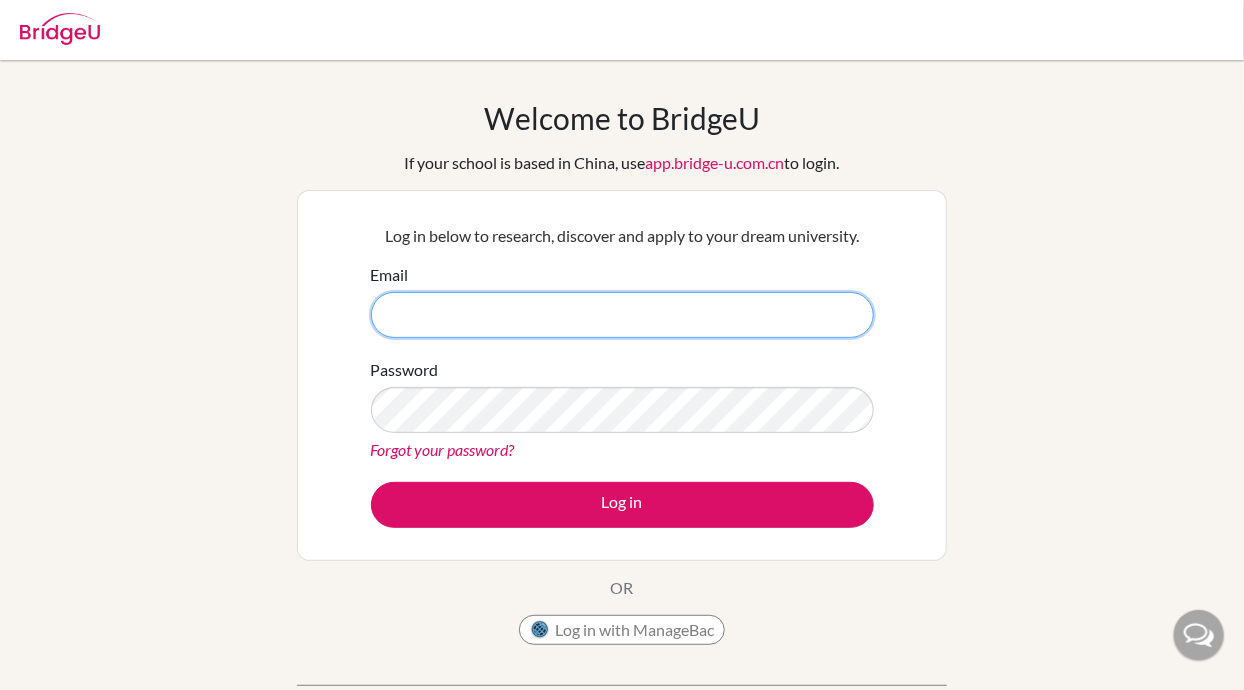 click on "Email" at bounding box center (622, 315) 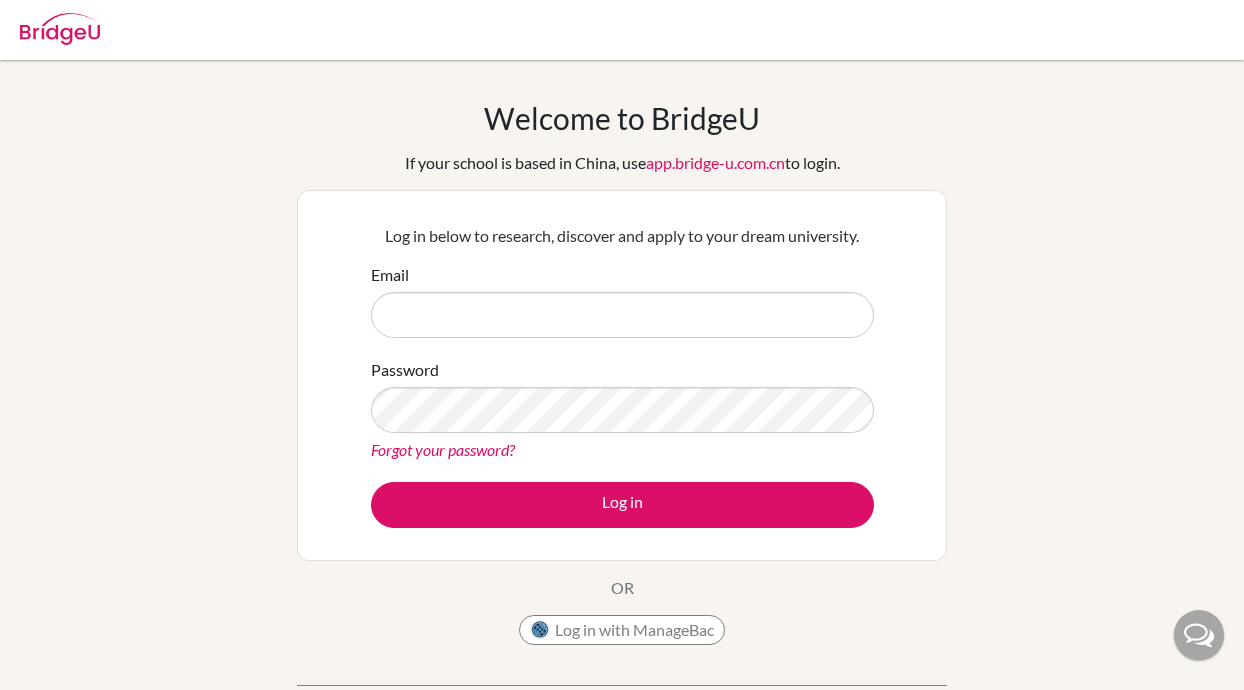 scroll, scrollTop: 0, scrollLeft: 0, axis: both 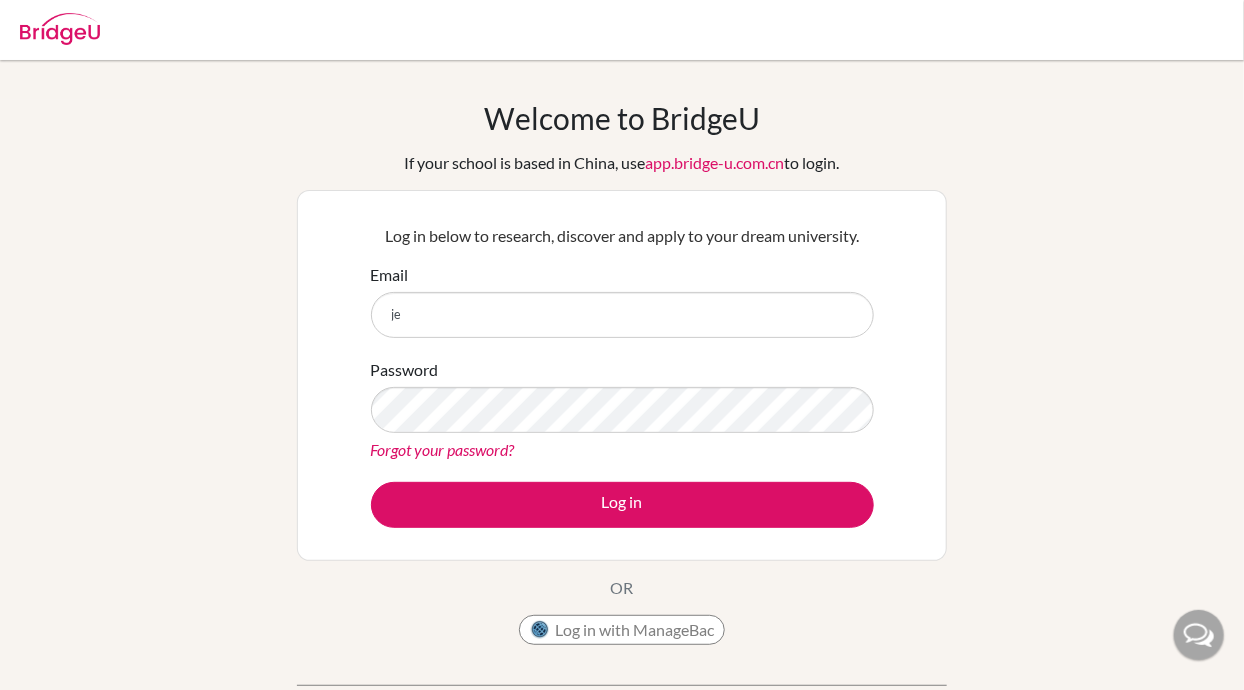 type on "j" 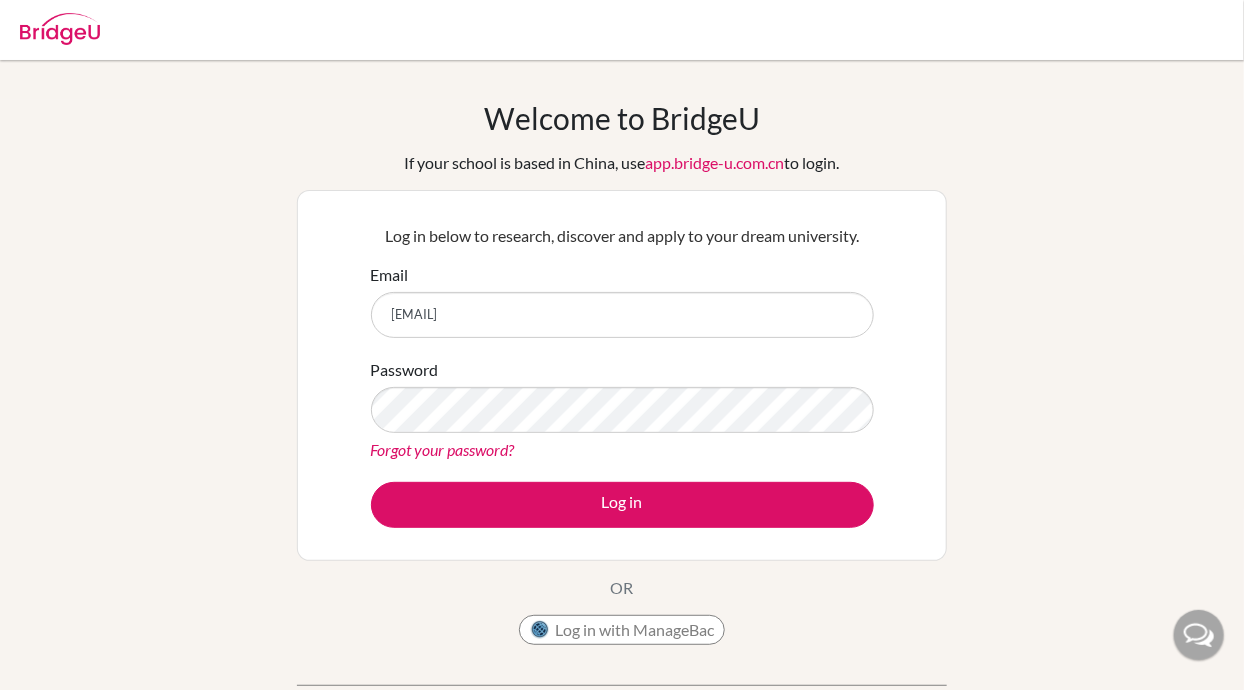 type on "[USERNAME]@example.com" 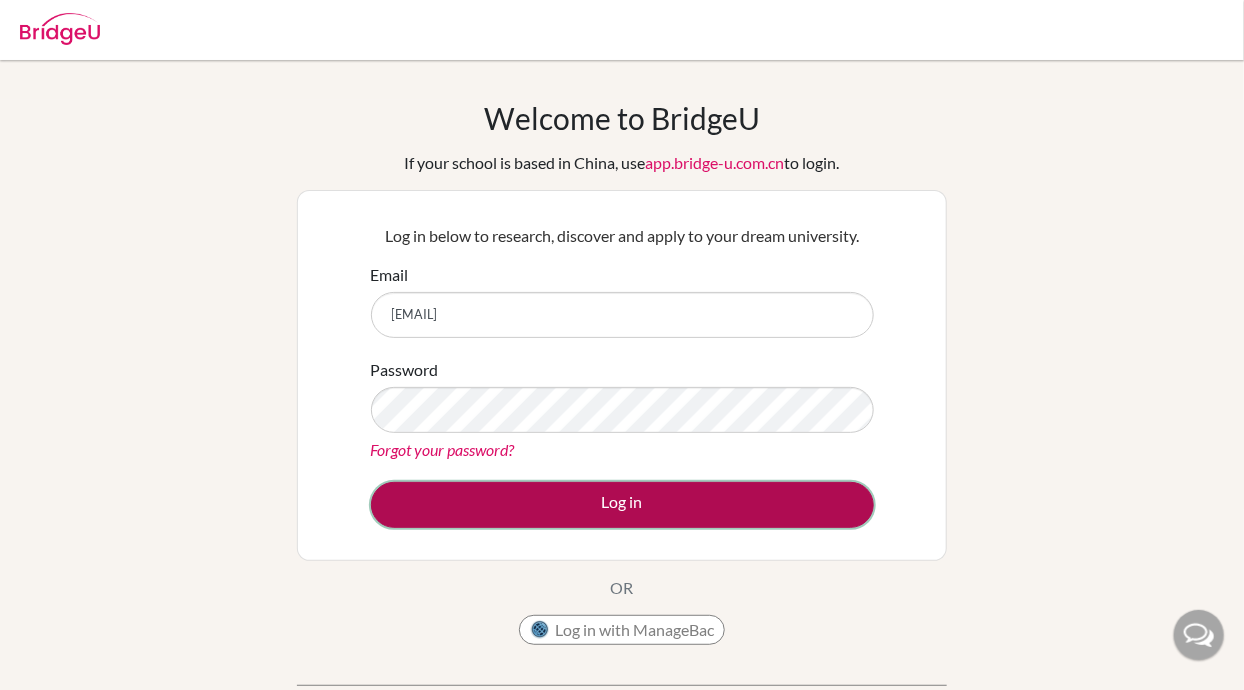 click on "Log in" at bounding box center (622, 505) 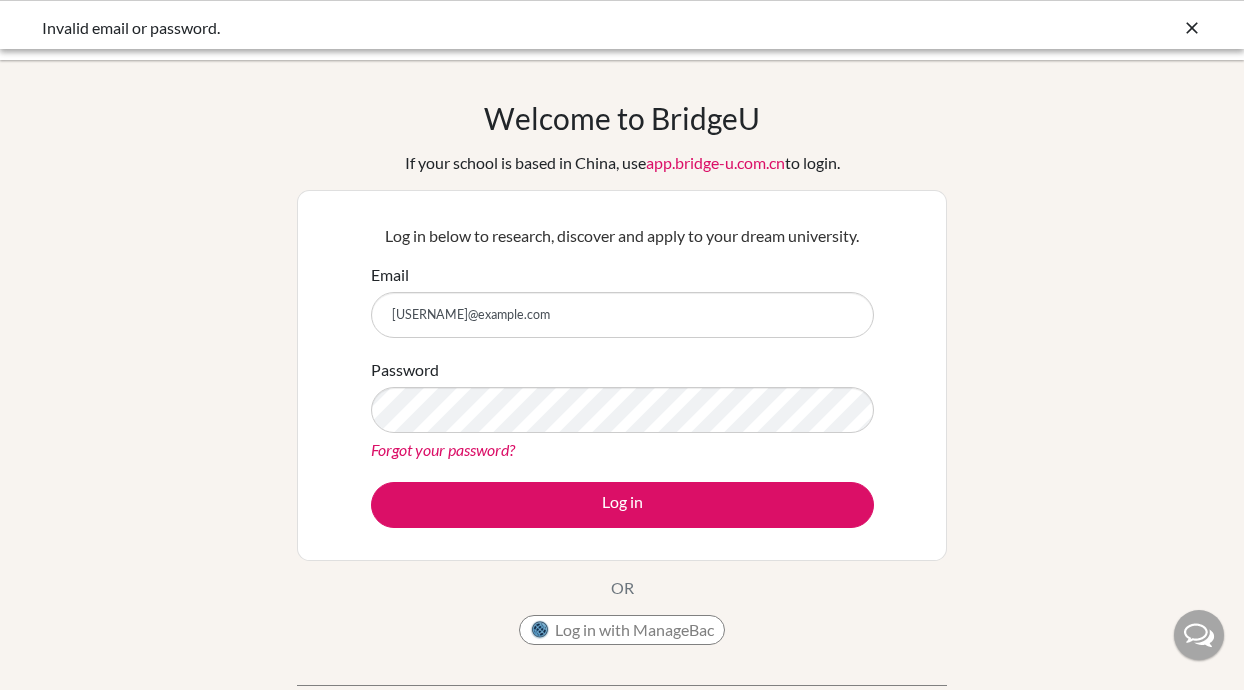 scroll, scrollTop: 0, scrollLeft: 0, axis: both 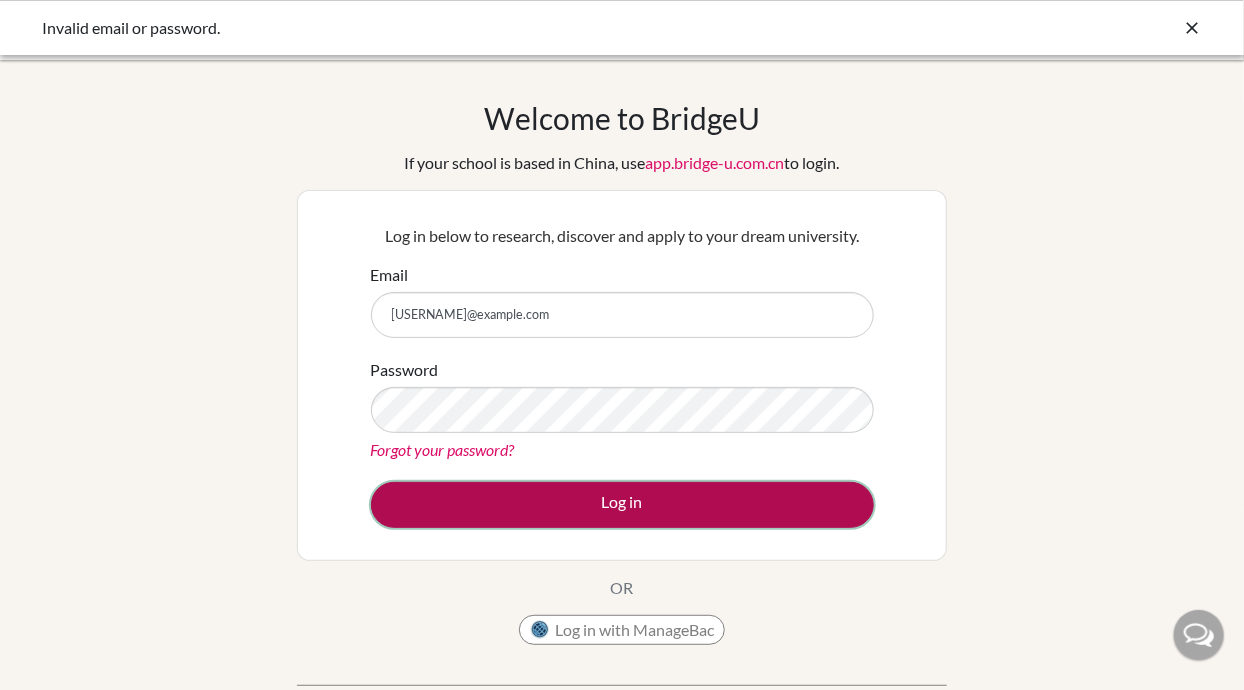 click on "Log in" at bounding box center [622, 505] 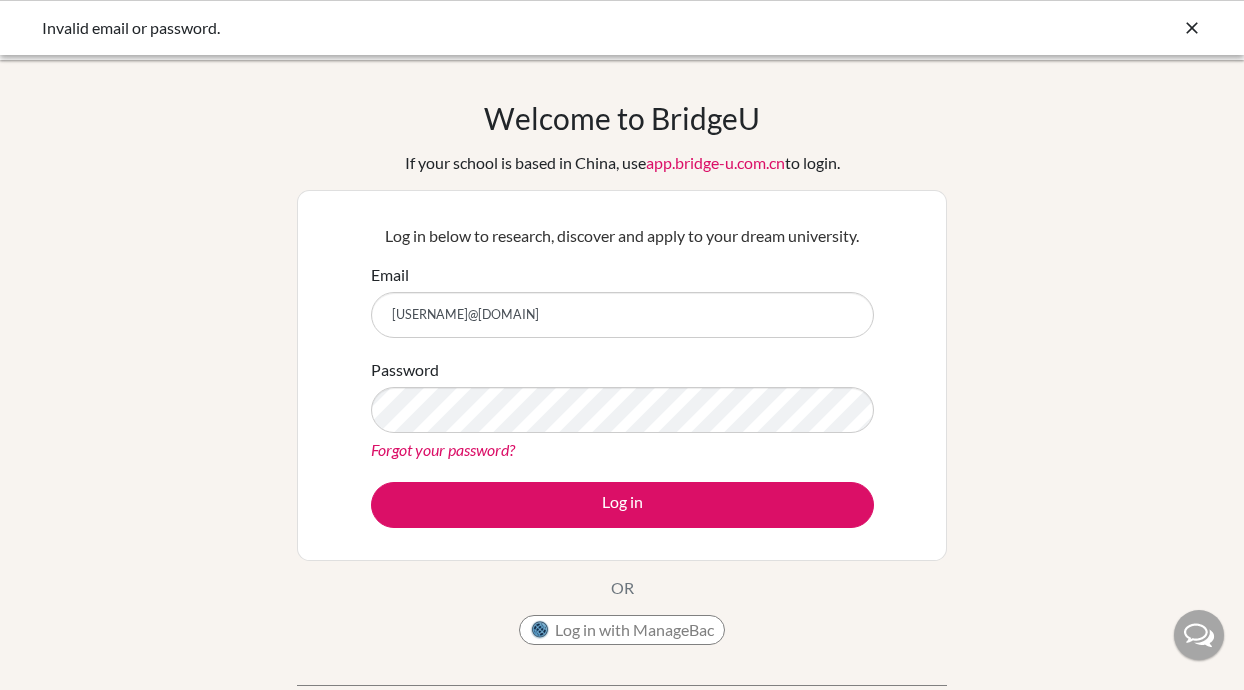 scroll, scrollTop: 0, scrollLeft: 0, axis: both 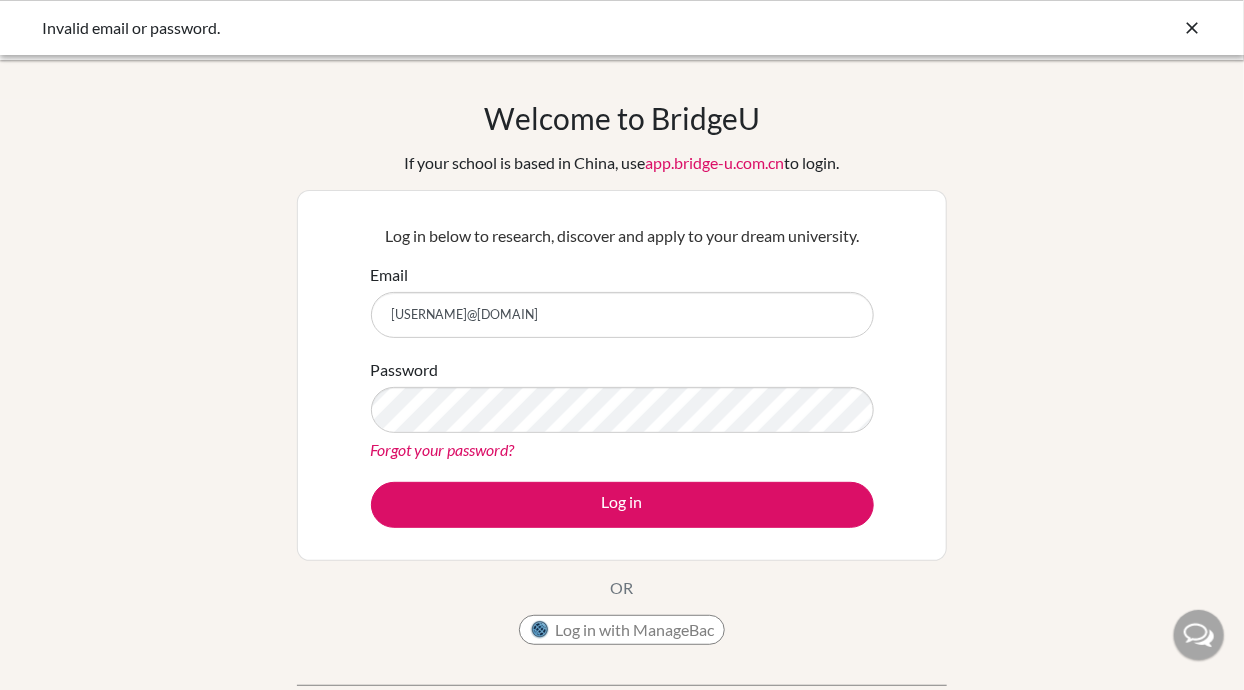 type on "[USERNAME]@[DOMAIN]" 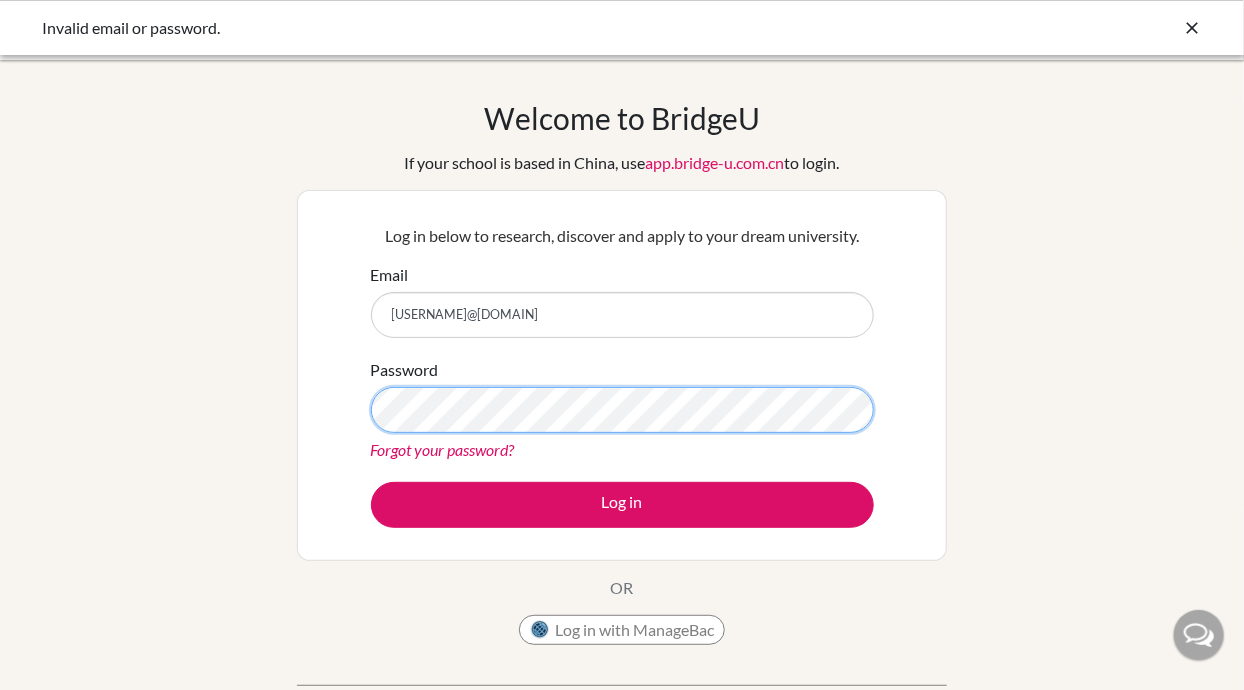 click on "Log in" at bounding box center (622, 505) 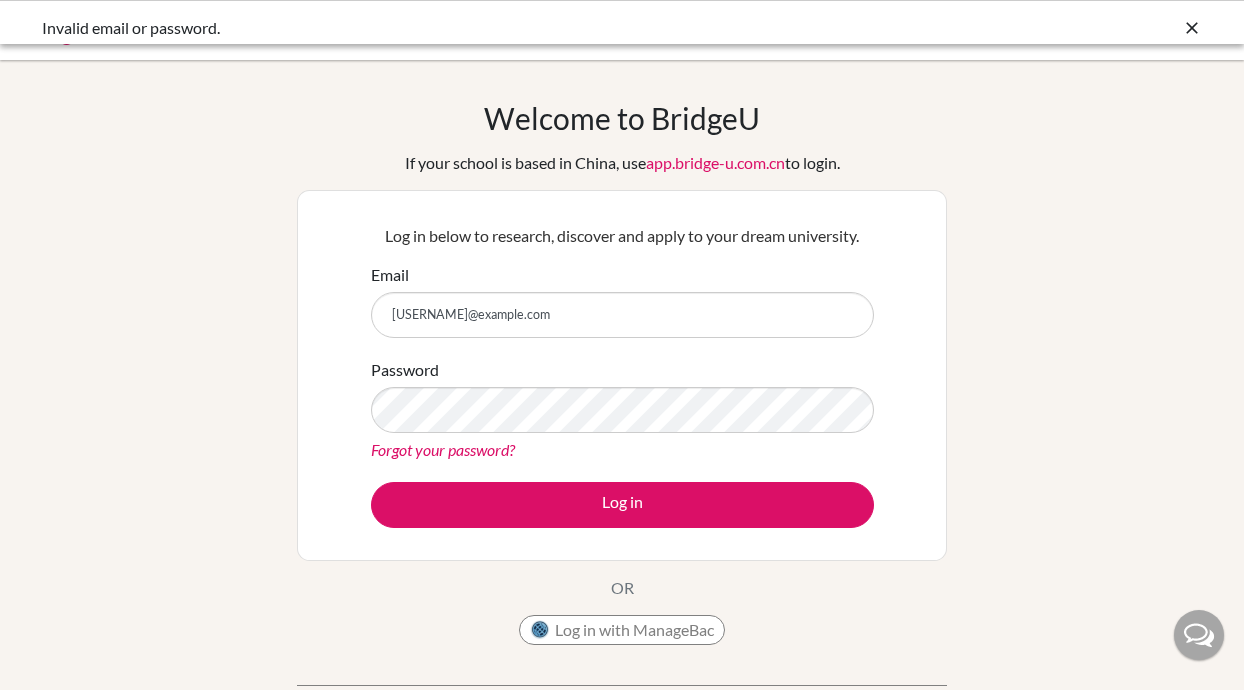 scroll, scrollTop: 0, scrollLeft: 0, axis: both 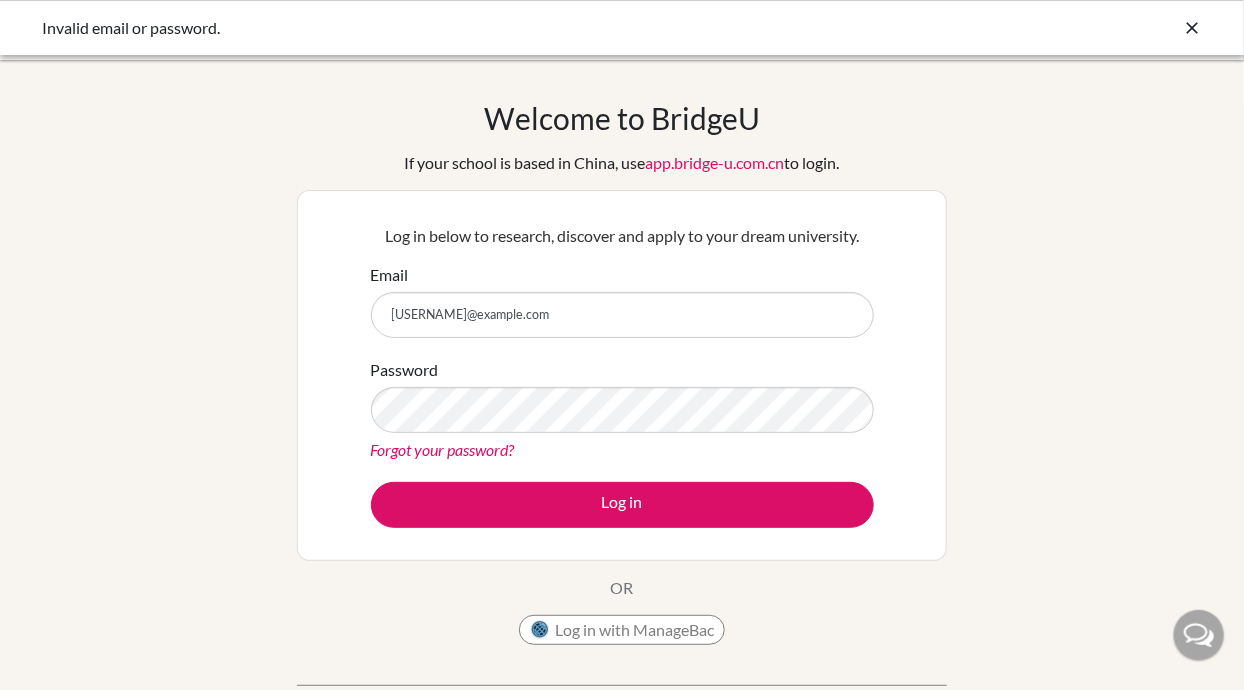 click on "Forgot your password?" at bounding box center (443, 449) 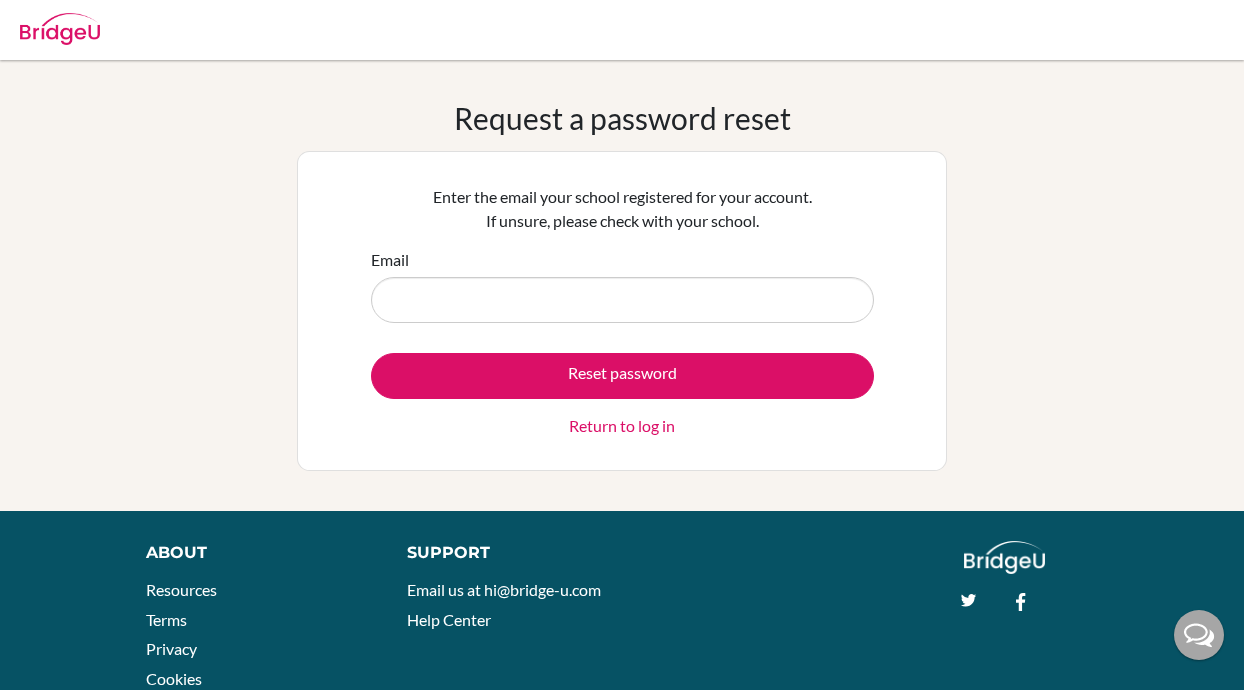 scroll, scrollTop: 0, scrollLeft: 0, axis: both 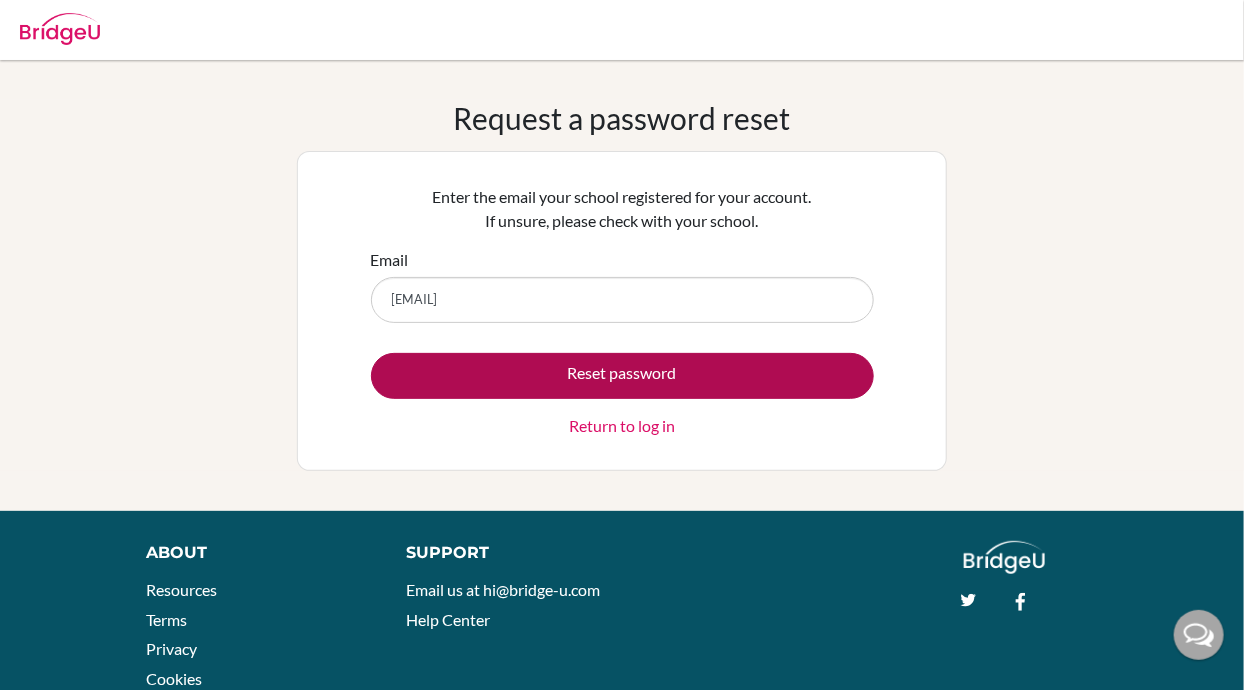type on "keikosugianto@sekolah.sch.id" 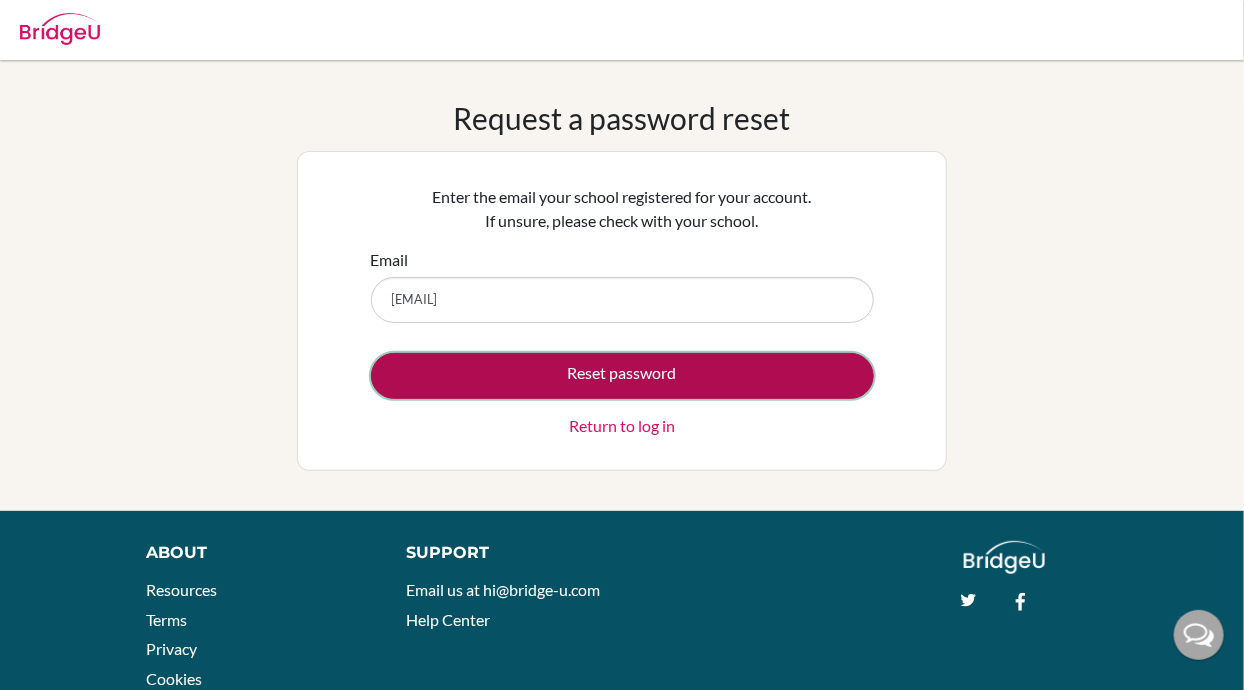 click on "Reset password" at bounding box center [622, 376] 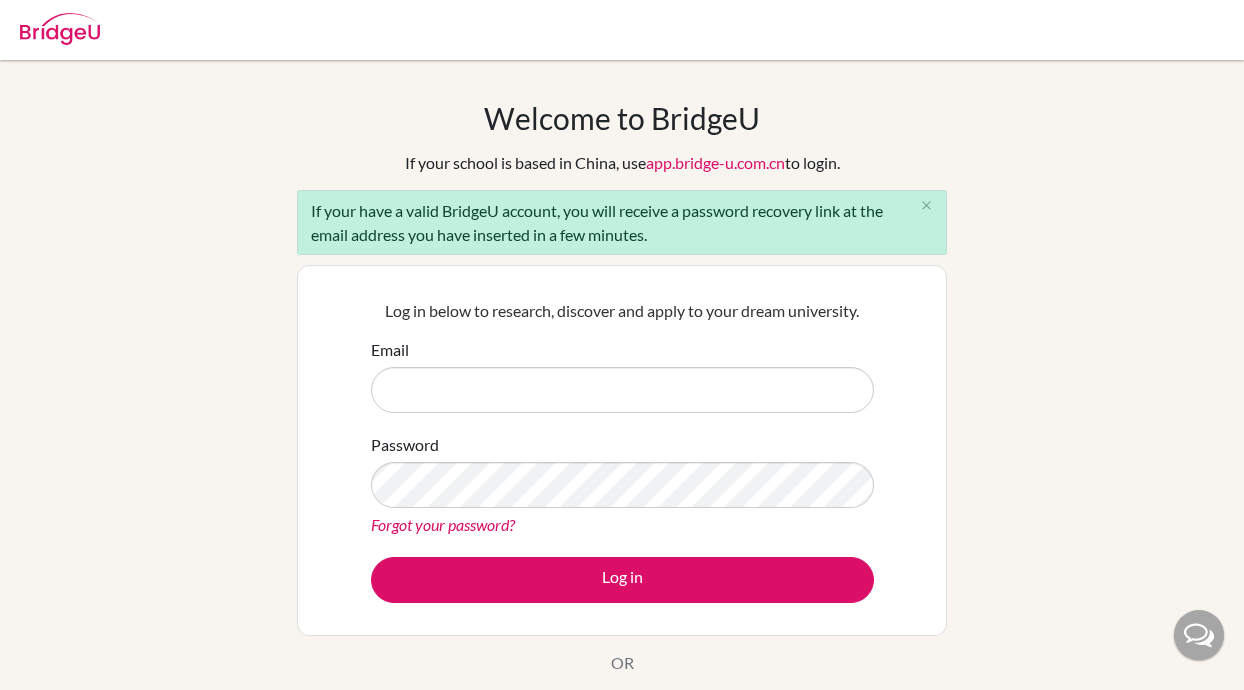 scroll, scrollTop: 0, scrollLeft: 0, axis: both 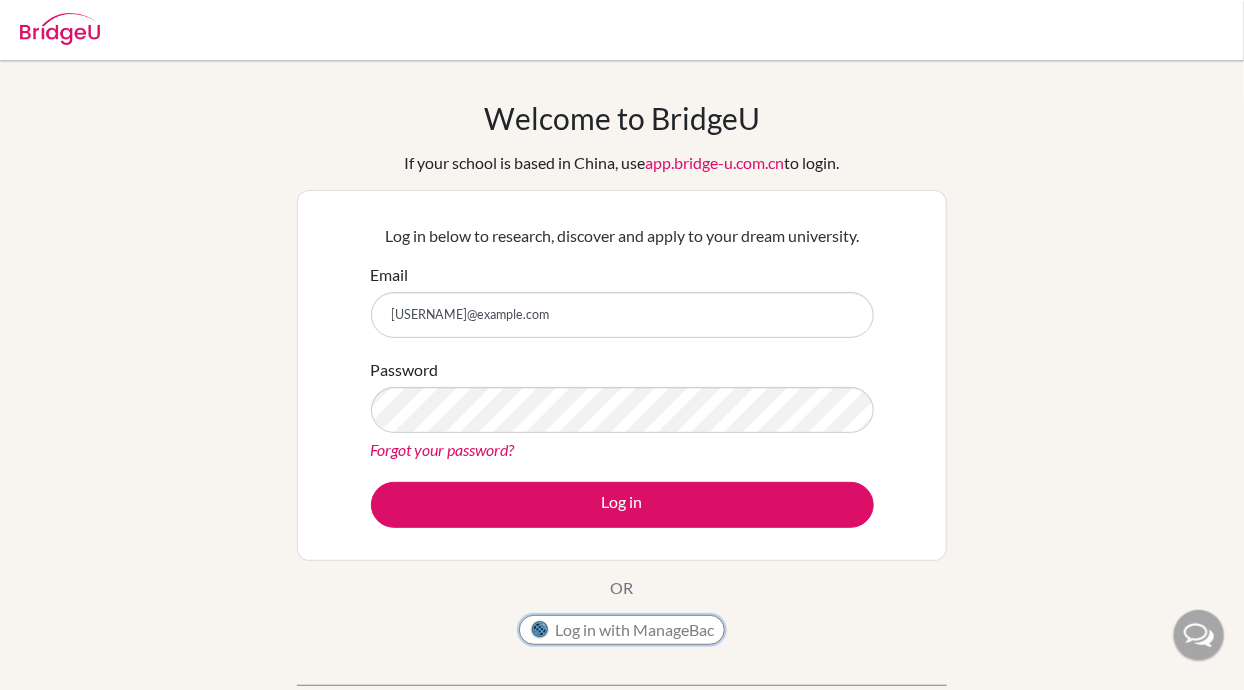 click on "Log in with ManageBac" at bounding box center [622, 630] 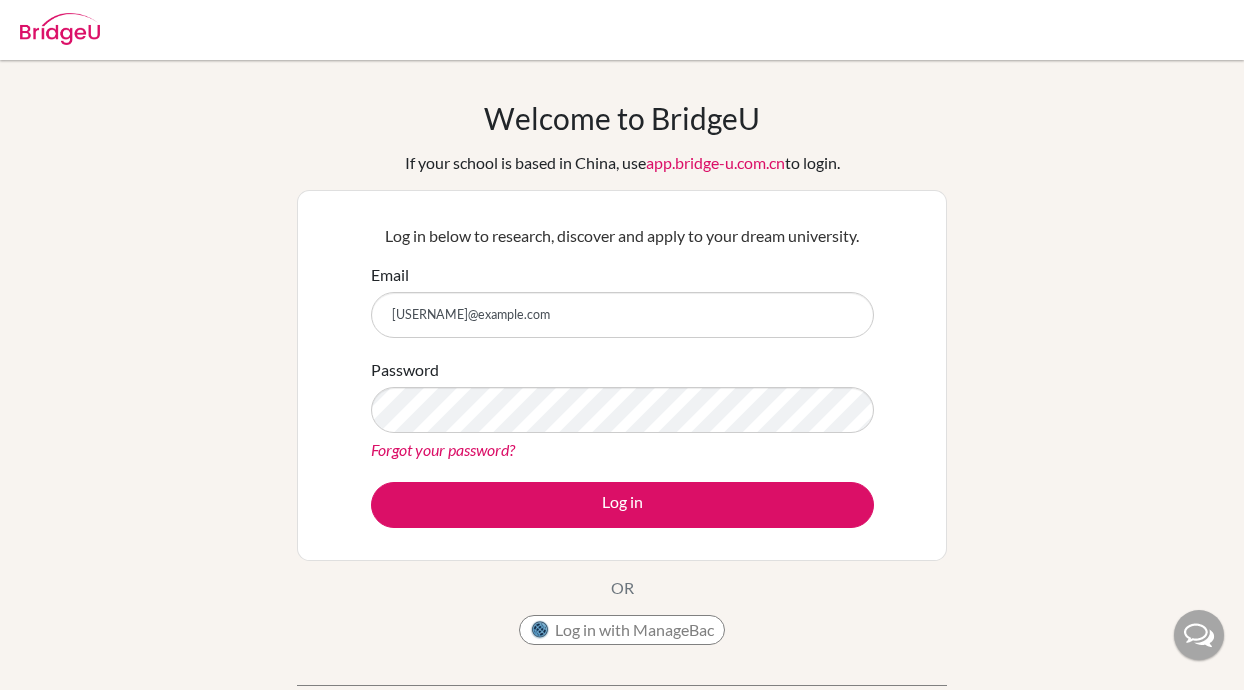 scroll, scrollTop: 0, scrollLeft: 0, axis: both 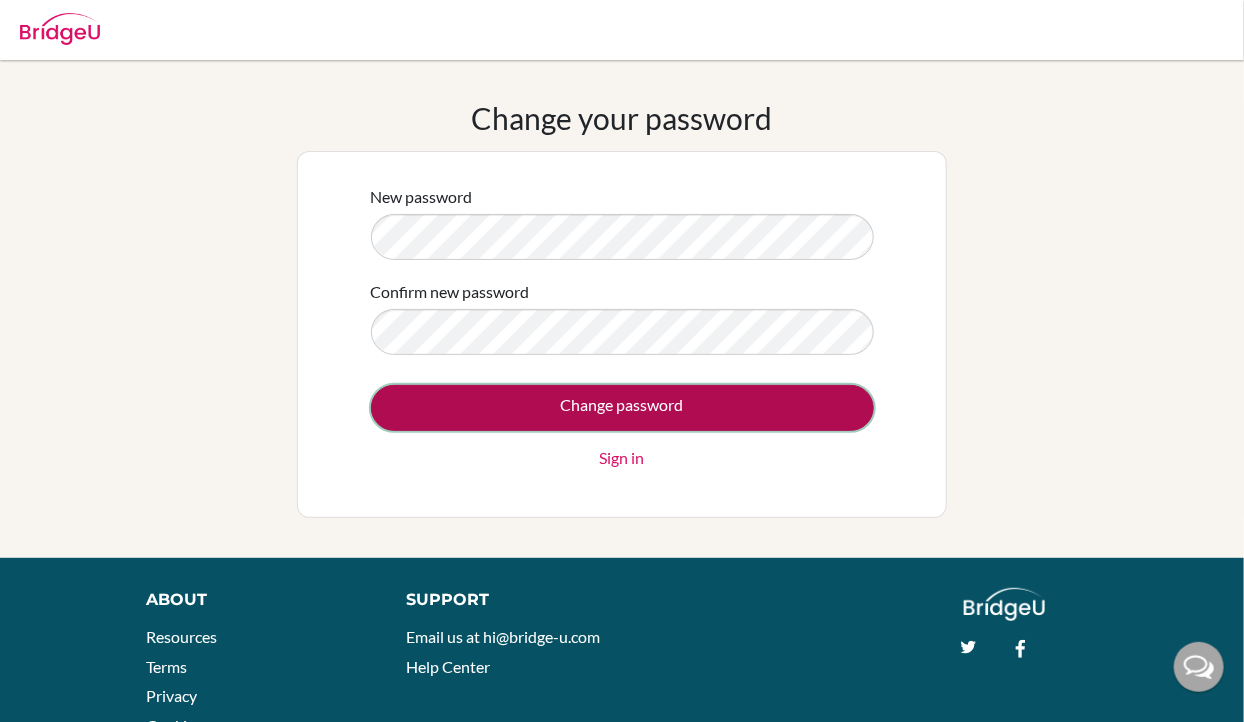 click on "Change password" at bounding box center (622, 408) 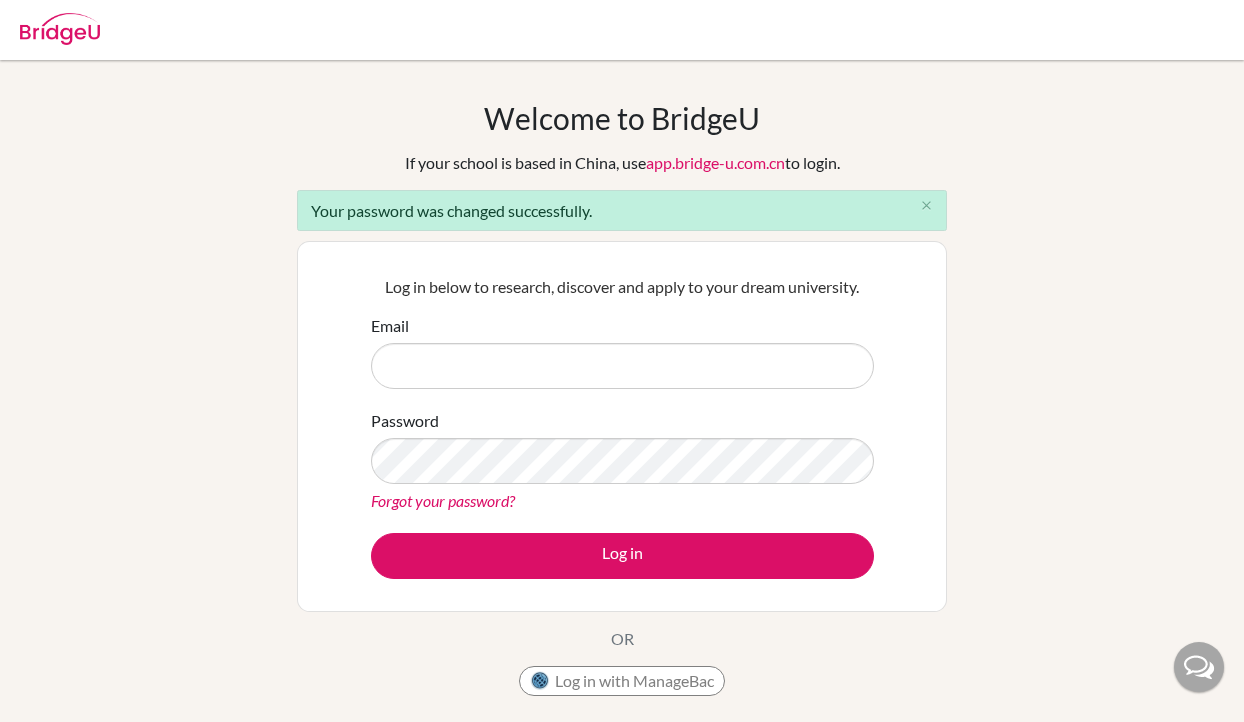 scroll, scrollTop: 0, scrollLeft: 0, axis: both 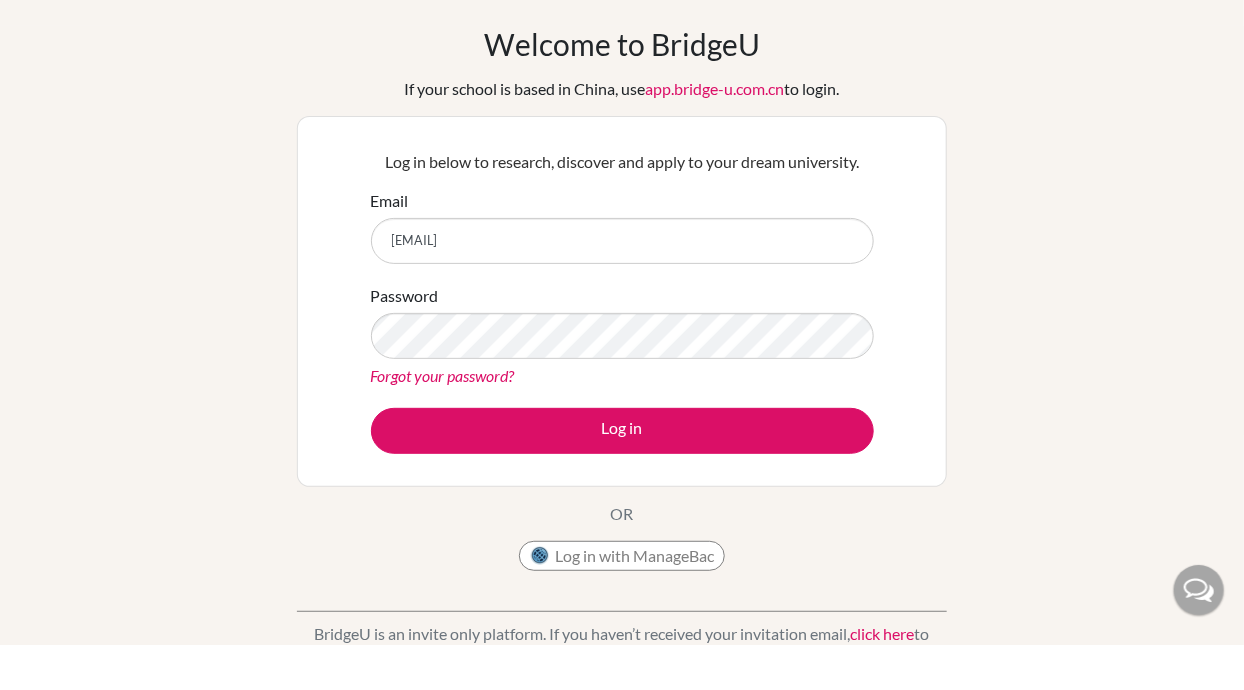 type on "keikosugianto@sekolahciputra.sch.id" 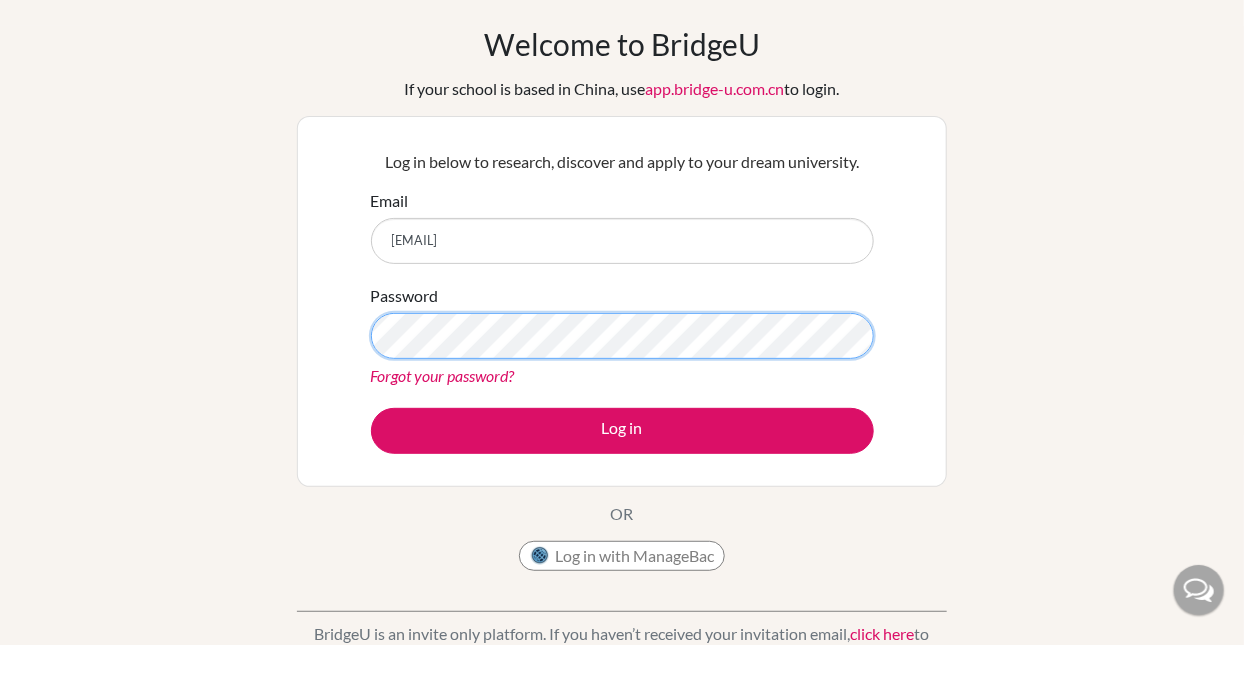 scroll, scrollTop: 29, scrollLeft: 0, axis: vertical 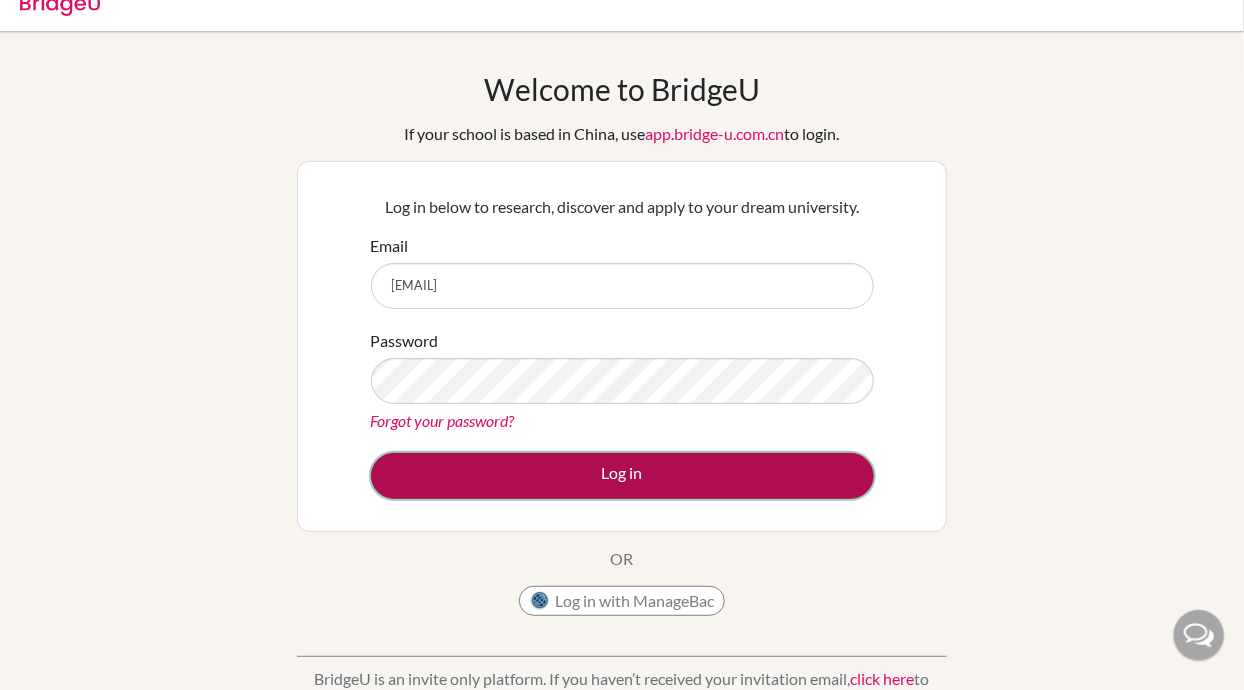 click on "Log in" at bounding box center [622, 476] 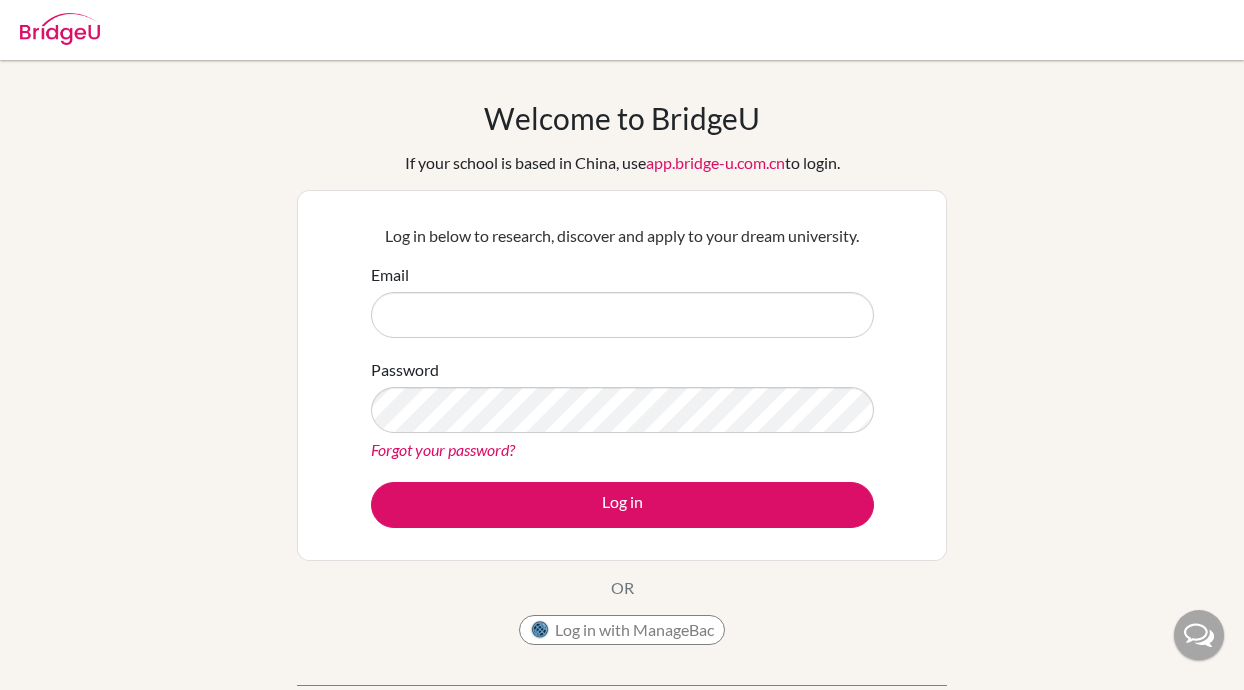scroll, scrollTop: 0, scrollLeft: 0, axis: both 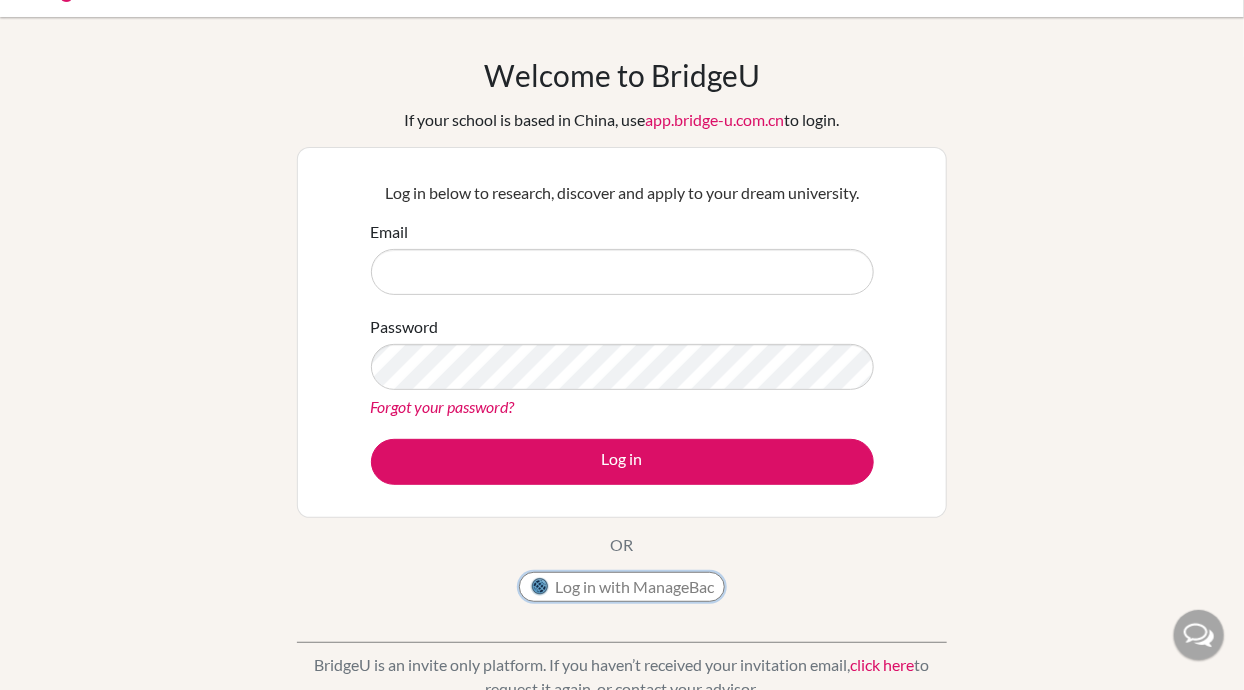 click on "Log in with ManageBac" at bounding box center (622, 587) 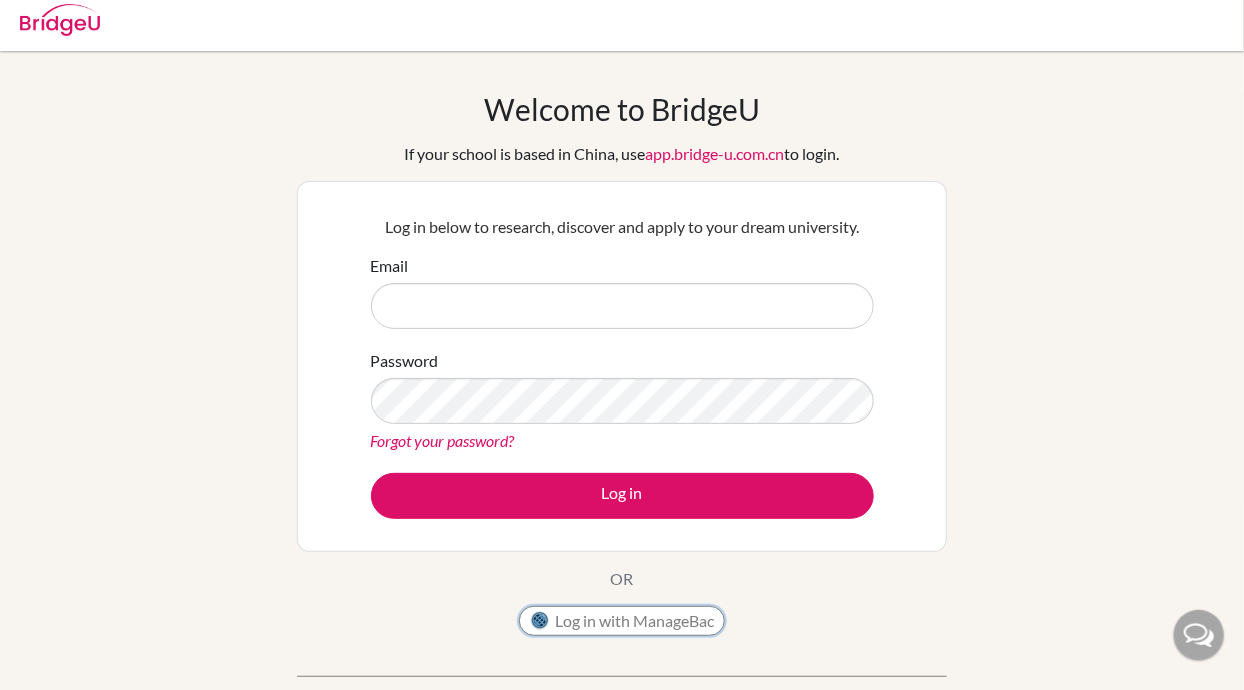 scroll, scrollTop: 8, scrollLeft: 0, axis: vertical 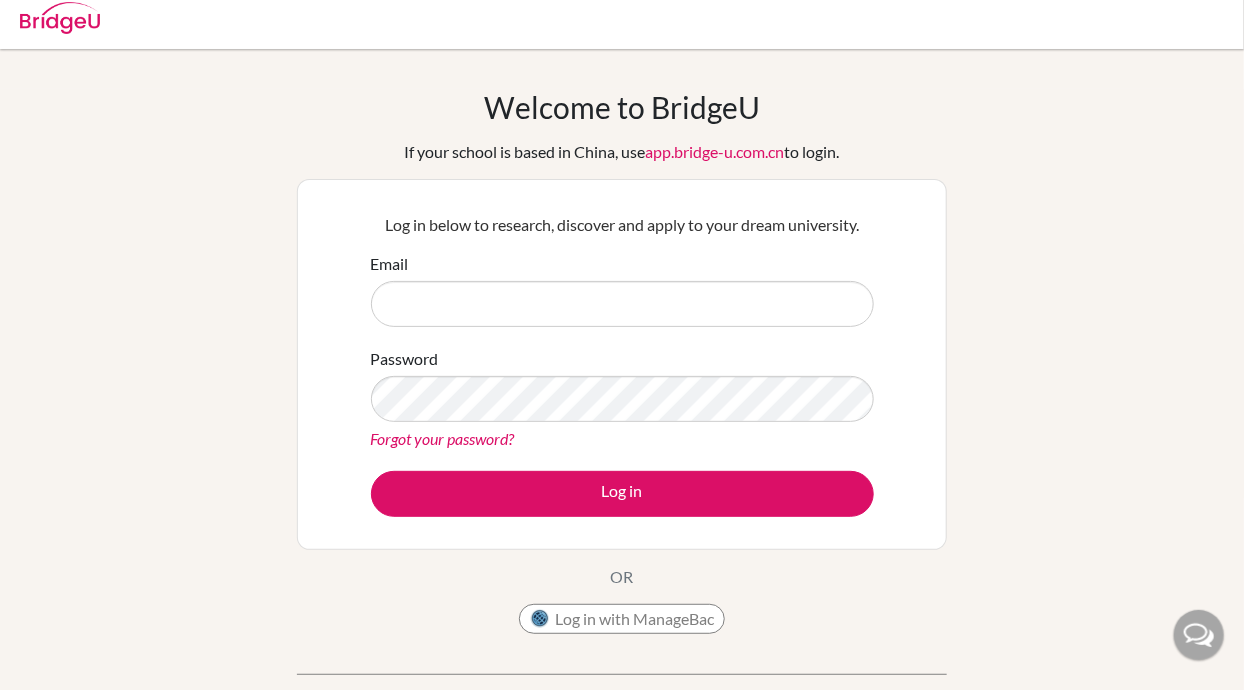 click on "Email" at bounding box center [622, 304] 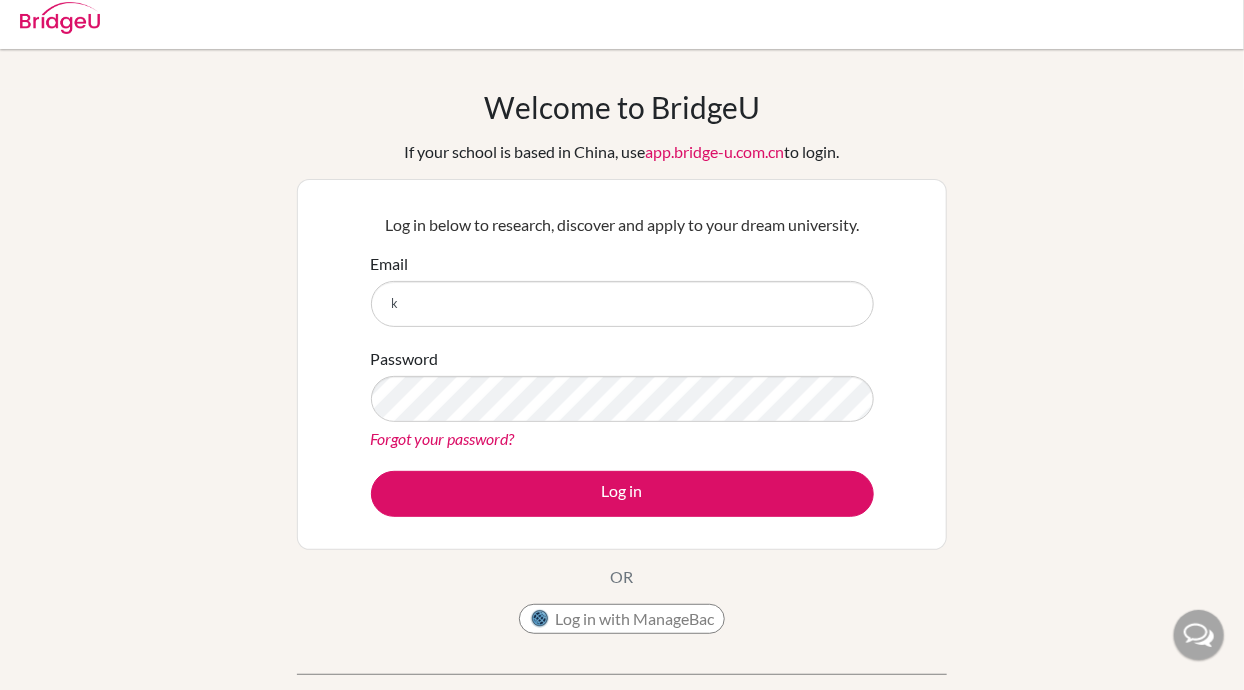 type 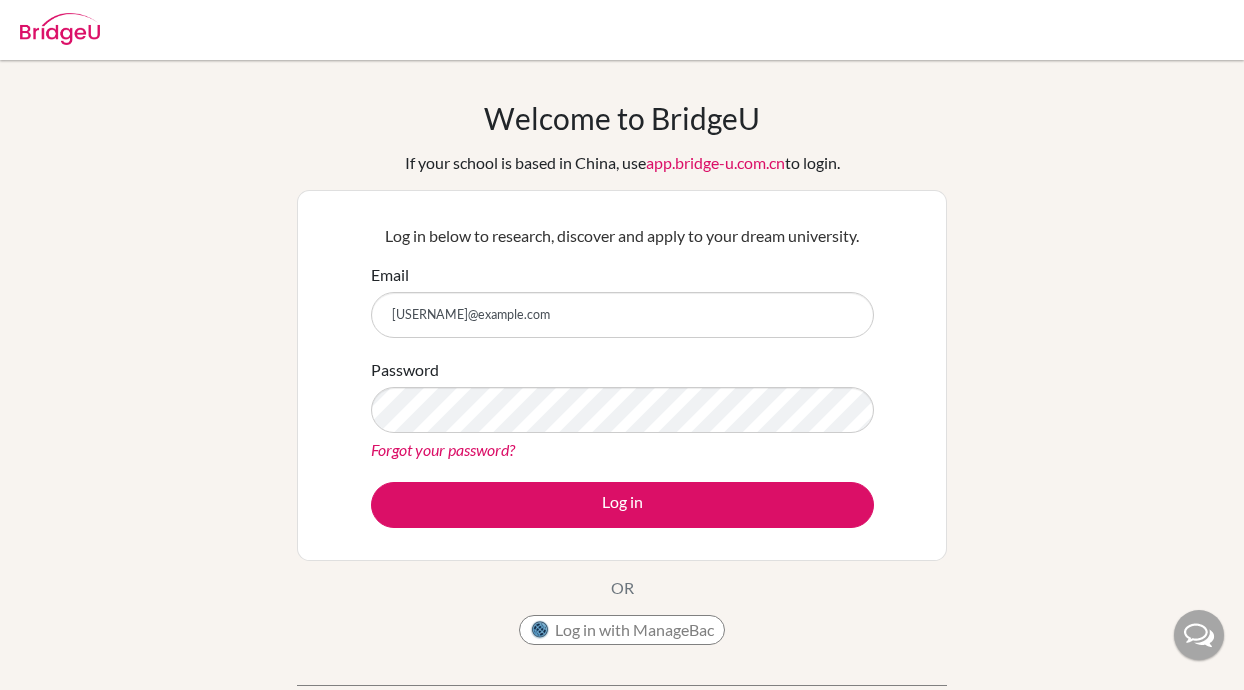 scroll, scrollTop: 29, scrollLeft: 0, axis: vertical 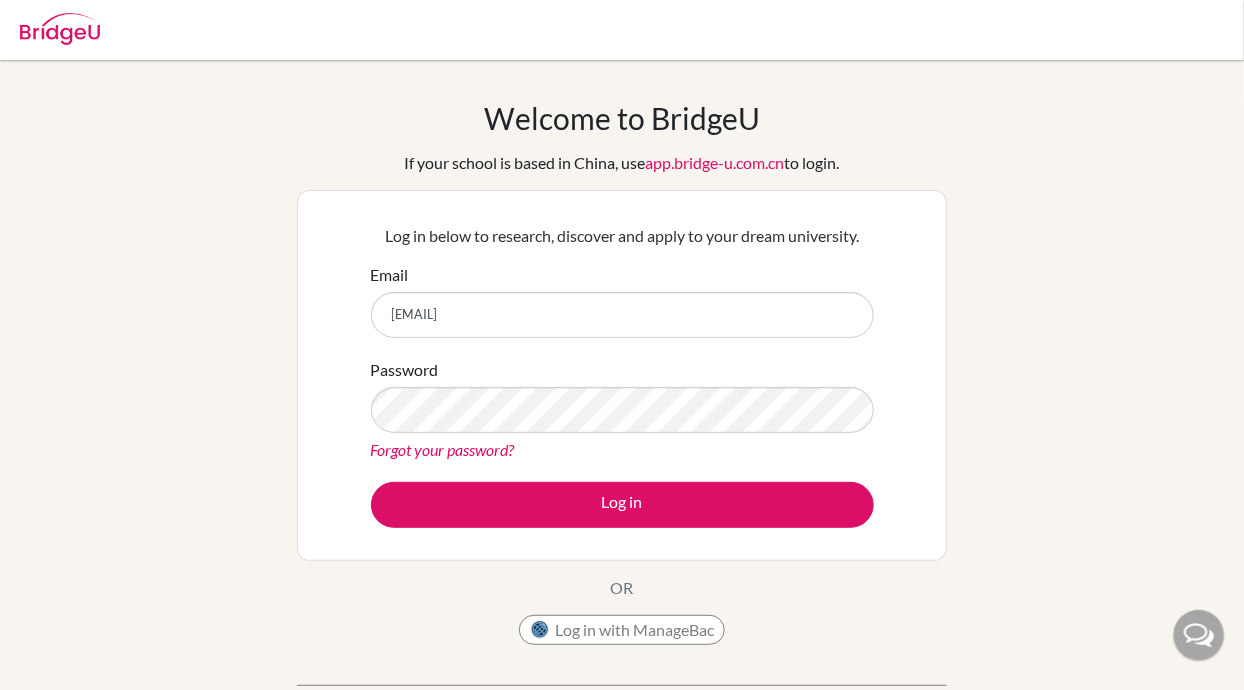 type on "[EMAIL]" 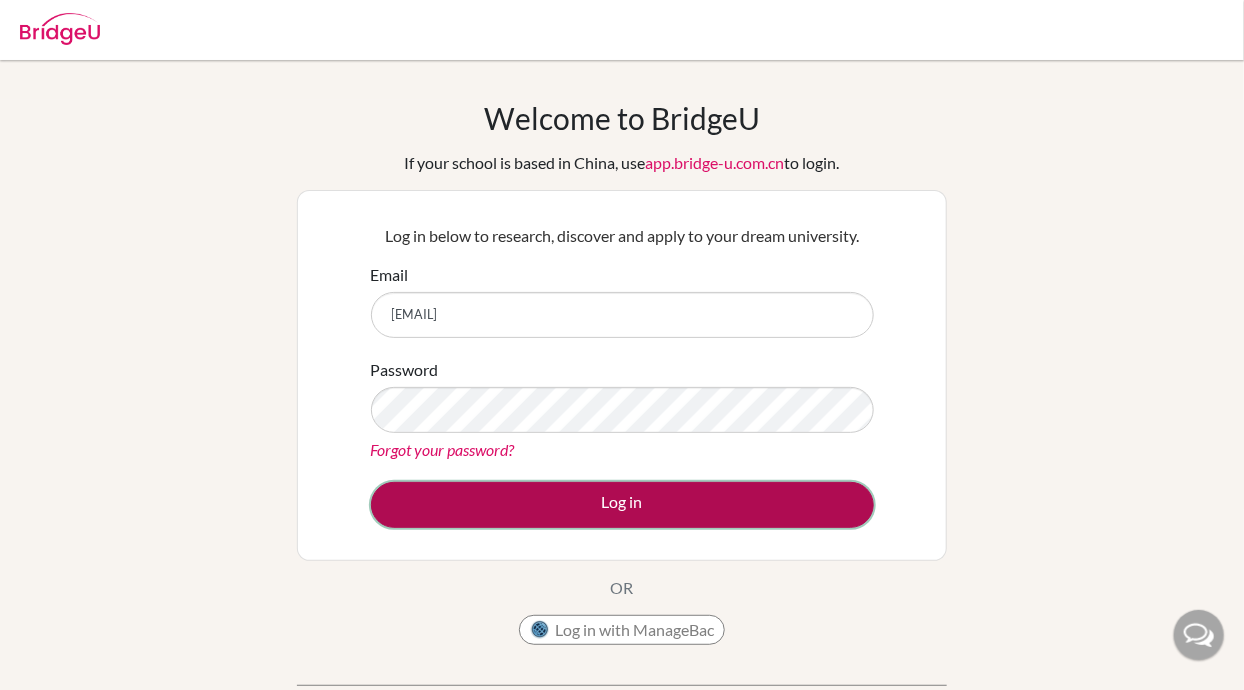 click on "Log in" at bounding box center [622, 505] 